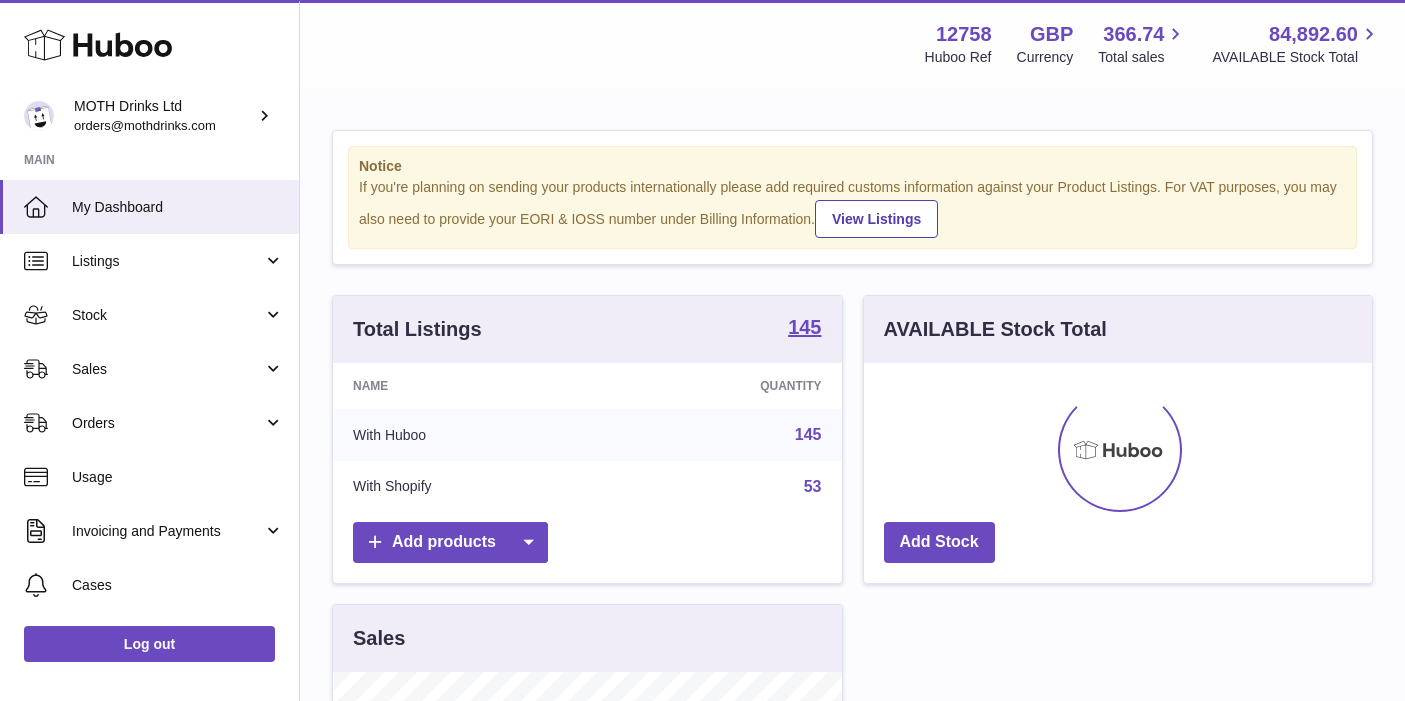 scroll, scrollTop: 0, scrollLeft: 0, axis: both 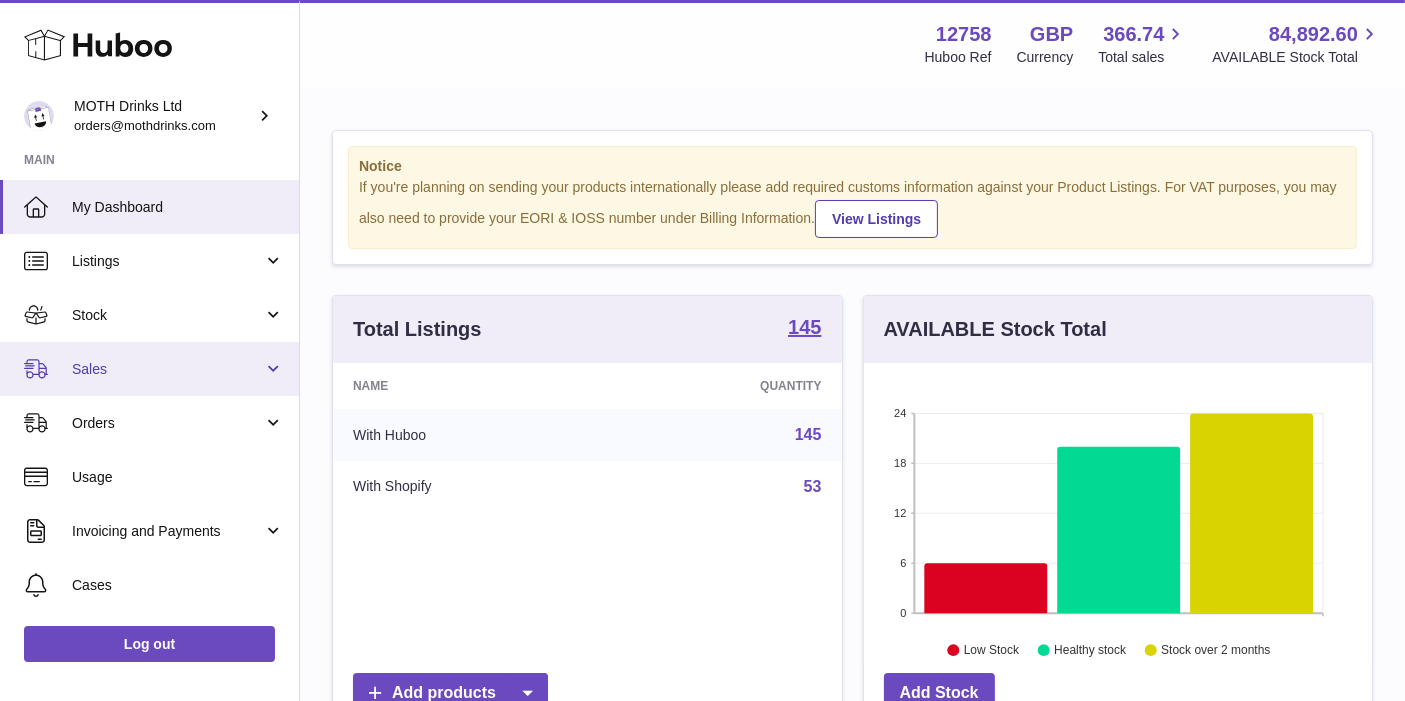 click on "Sales" at bounding box center [167, 369] 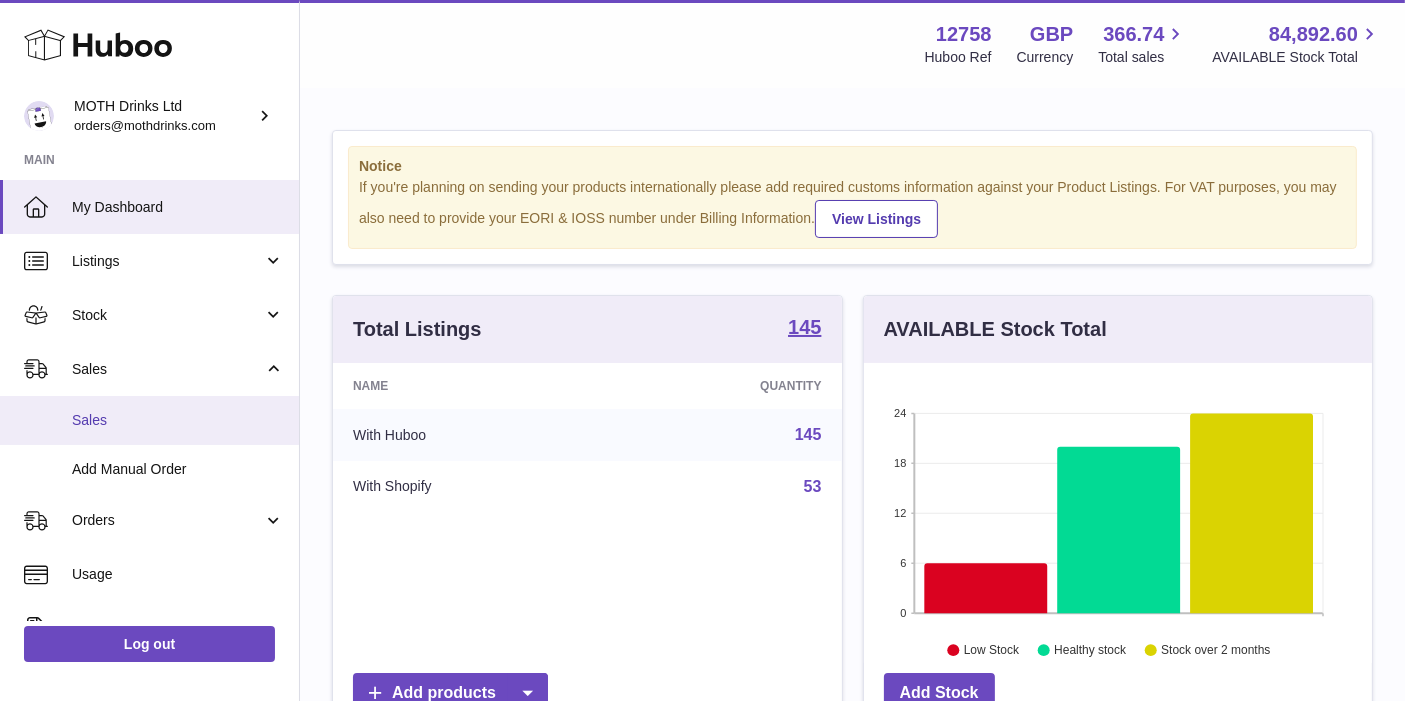 click on "Sales" at bounding box center (178, 420) 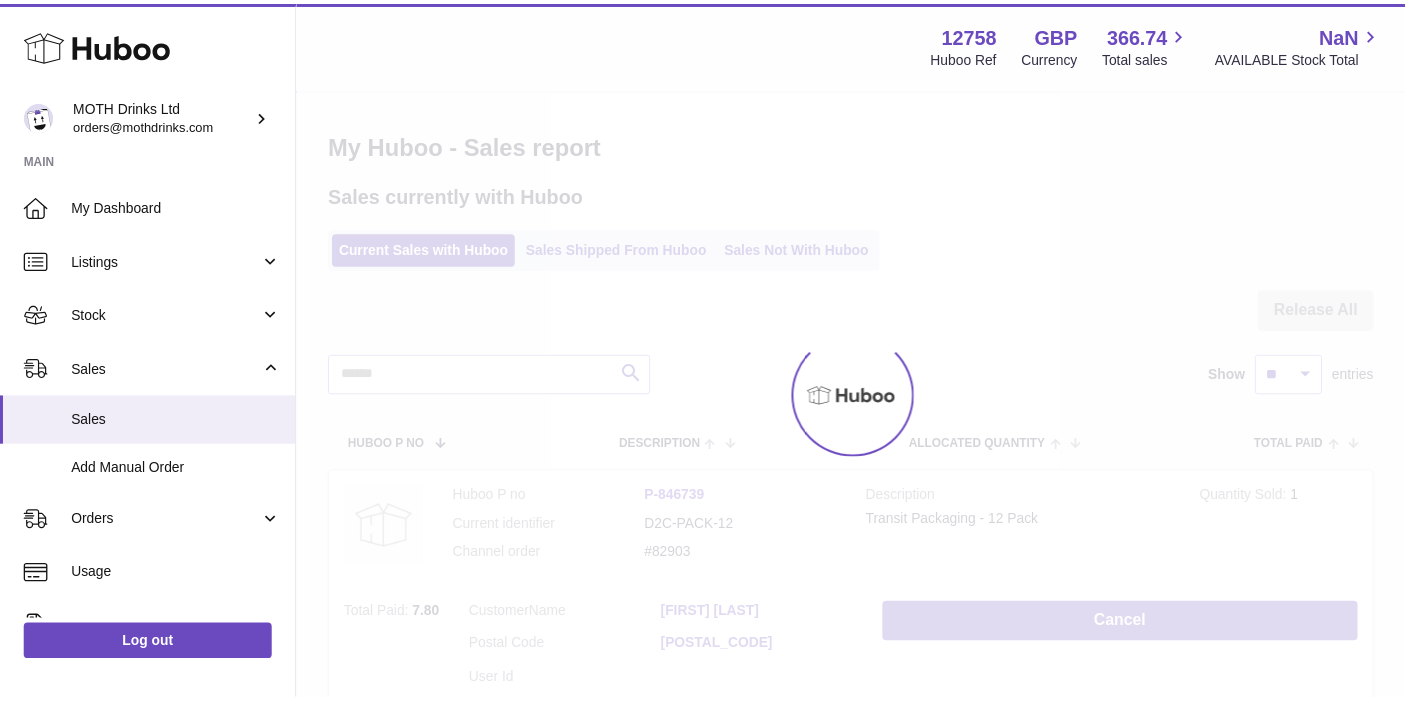 scroll, scrollTop: 0, scrollLeft: 0, axis: both 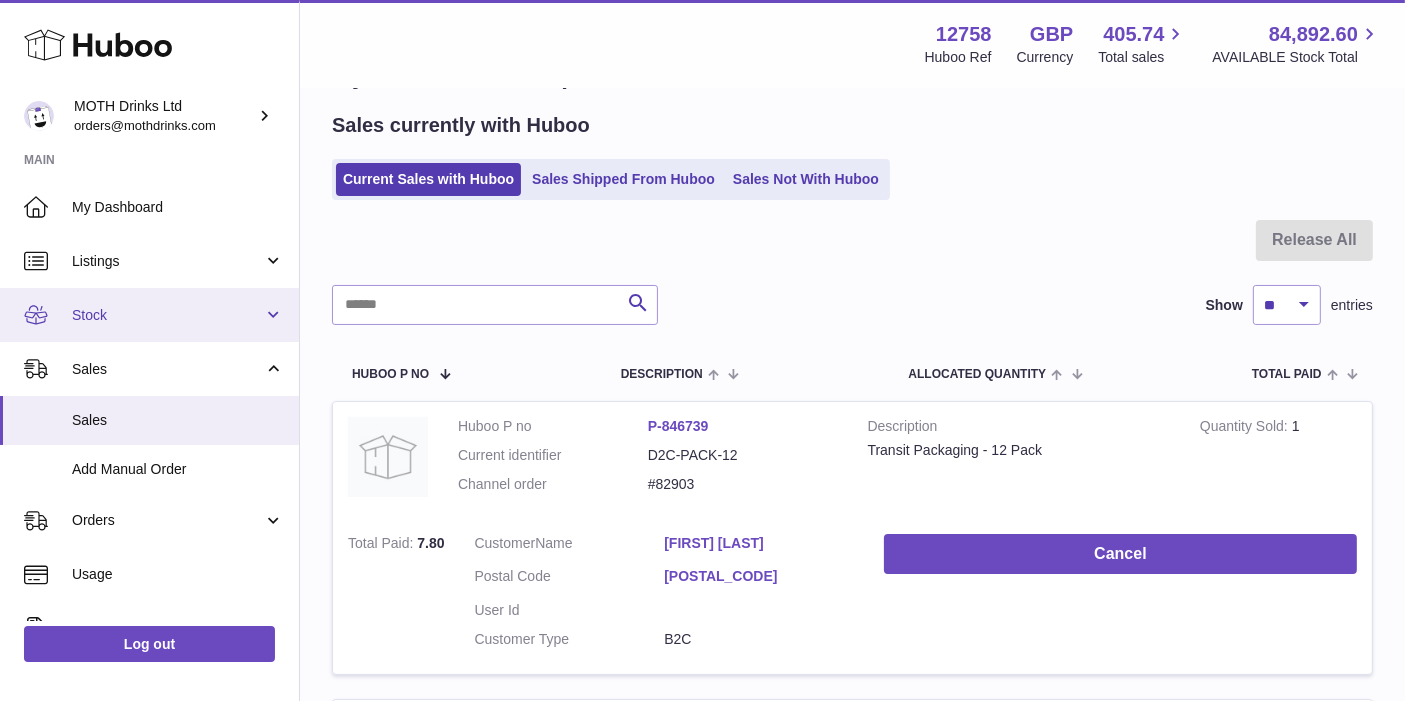 click on "Stock" at bounding box center (167, 315) 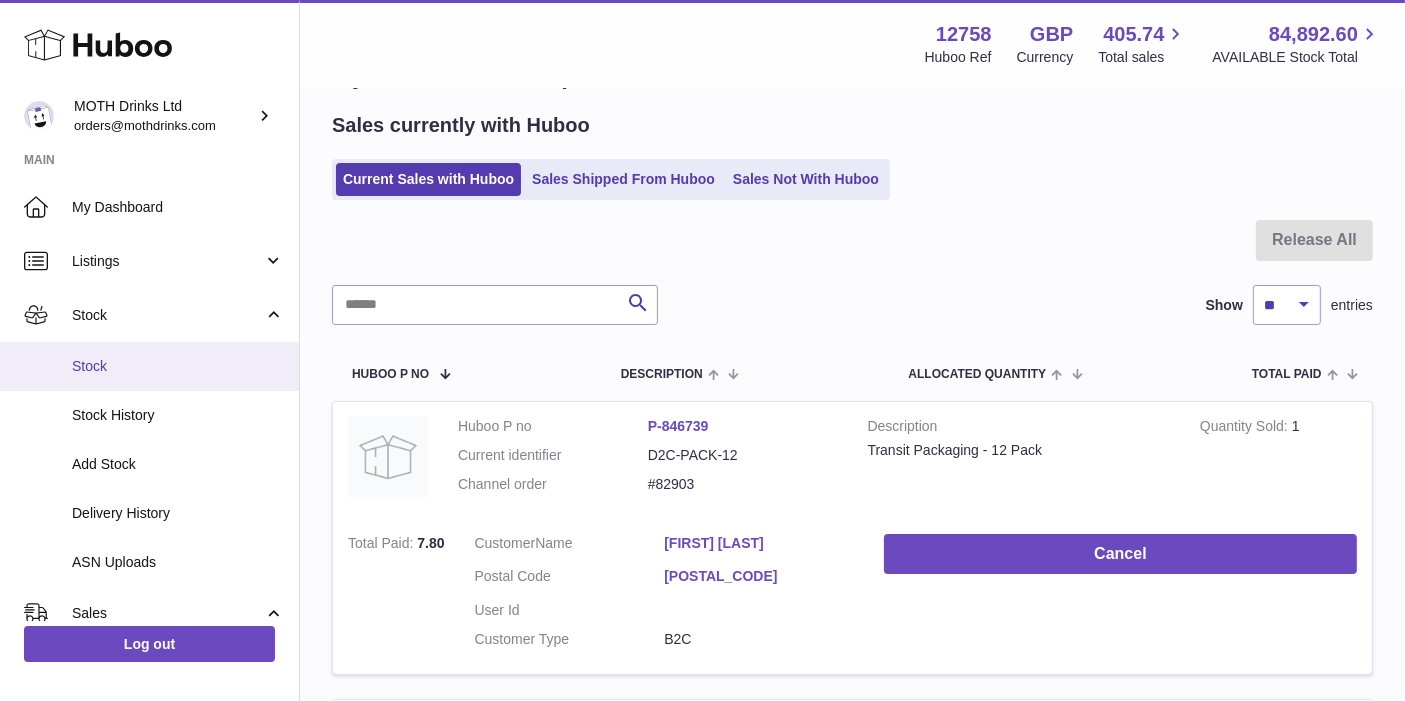 click on "Stock" at bounding box center (178, 366) 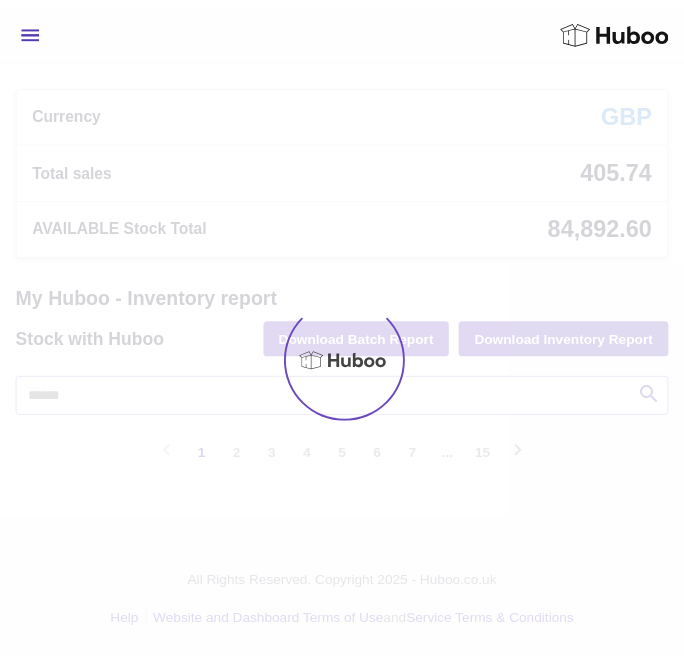 scroll, scrollTop: 0, scrollLeft: 0, axis: both 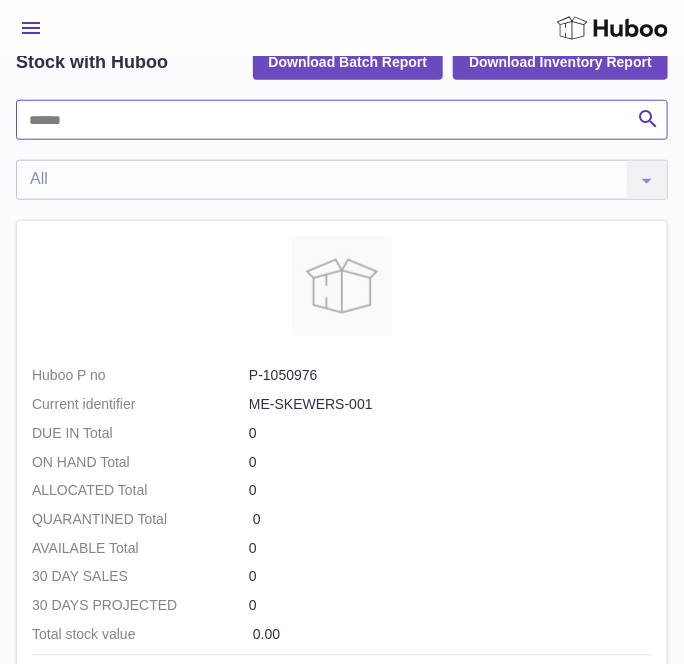 click at bounding box center [342, 120] 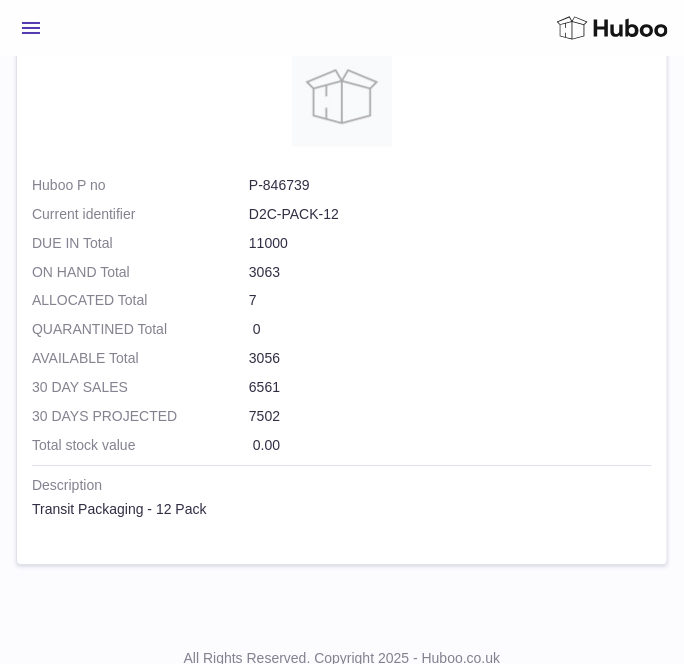 scroll, scrollTop: 0, scrollLeft: 0, axis: both 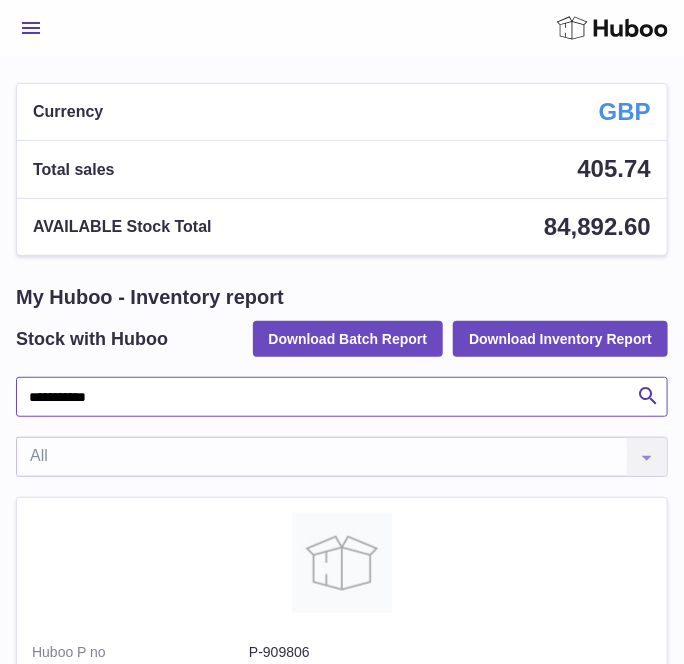 click on "**********" at bounding box center [342, 397] 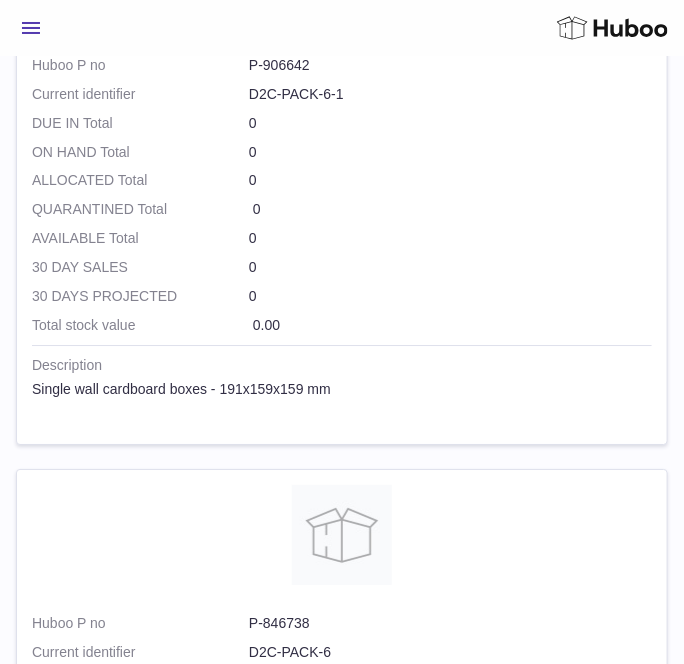 scroll, scrollTop: 1653, scrollLeft: 0, axis: vertical 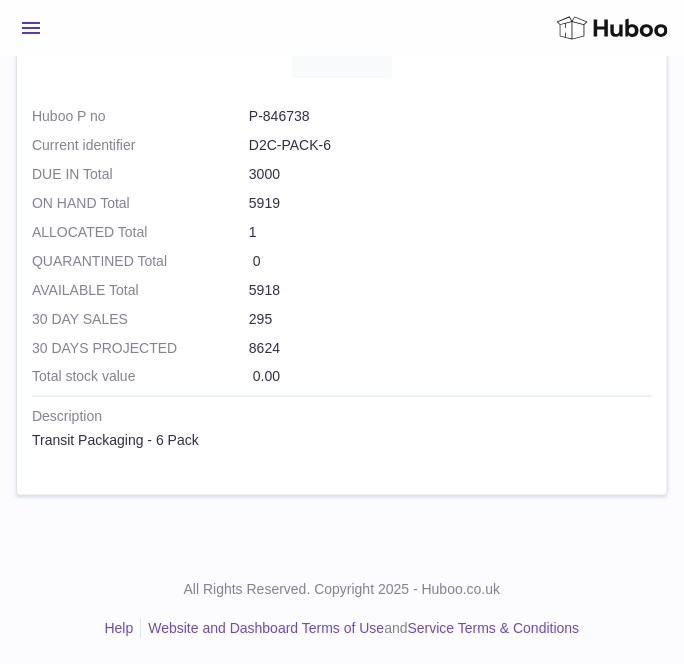 drag, startPoint x: 242, startPoint y: 288, endPoint x: 291, endPoint y: 297, distance: 49.819675 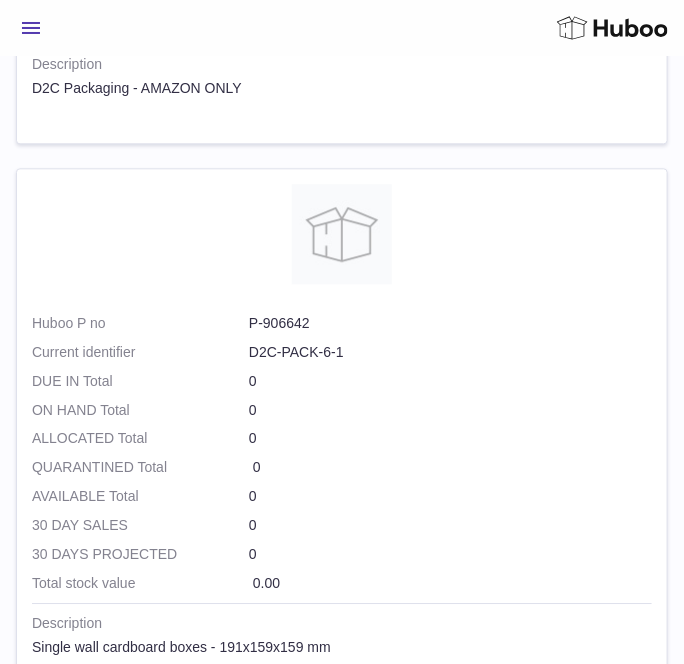 scroll, scrollTop: 131, scrollLeft: 0, axis: vertical 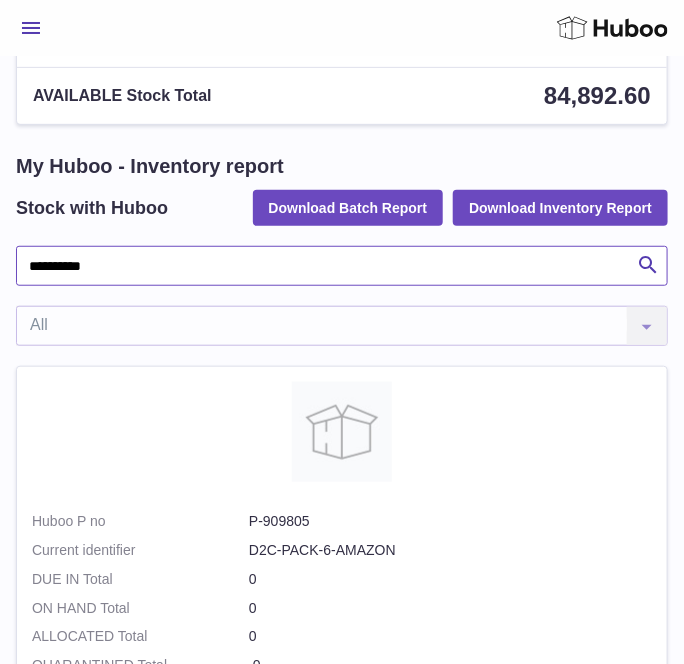 click on "**********" at bounding box center (342, 266) 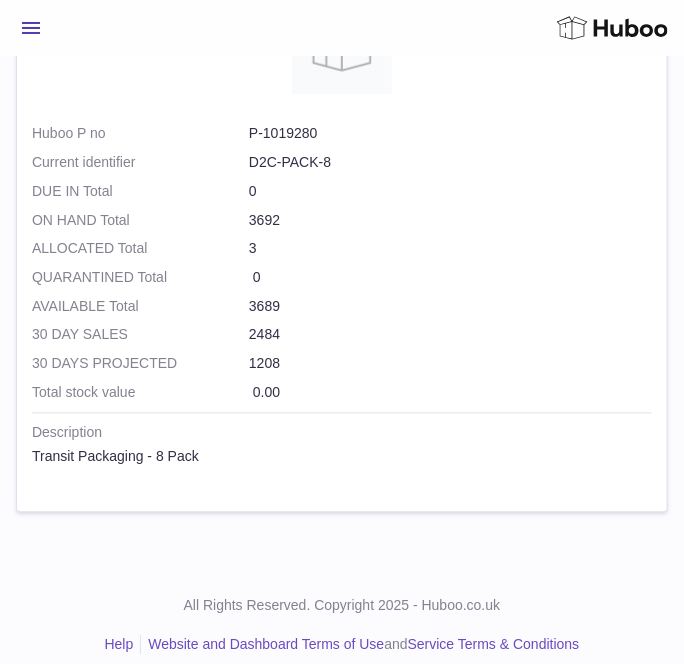 scroll, scrollTop: 520, scrollLeft: 0, axis: vertical 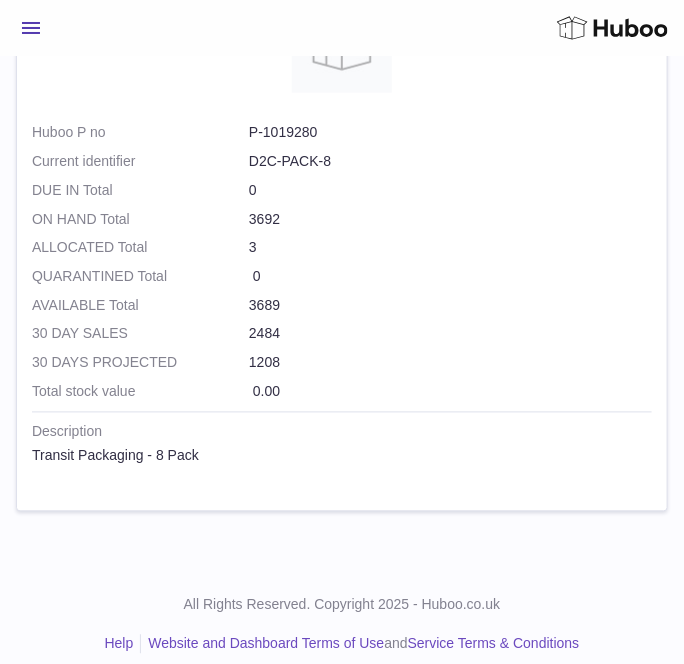 drag, startPoint x: 245, startPoint y: 304, endPoint x: 311, endPoint y: 303, distance: 66.007576 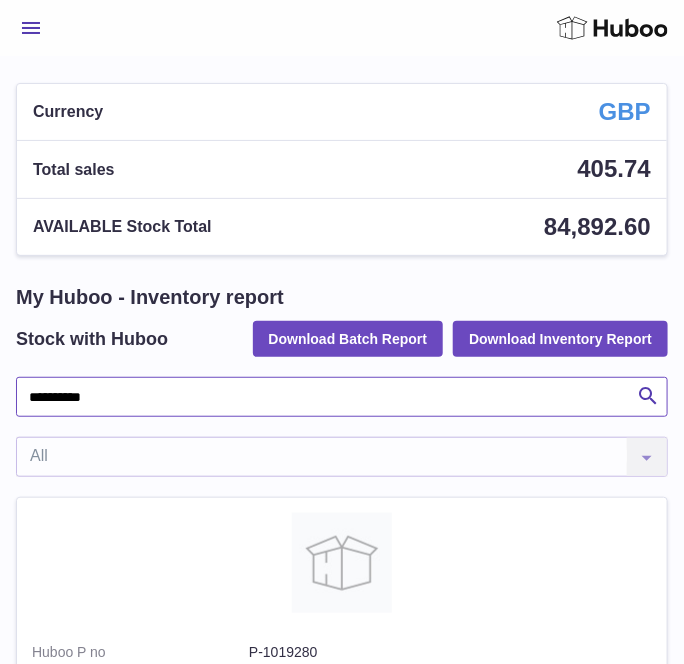 click on "**********" at bounding box center [342, 397] 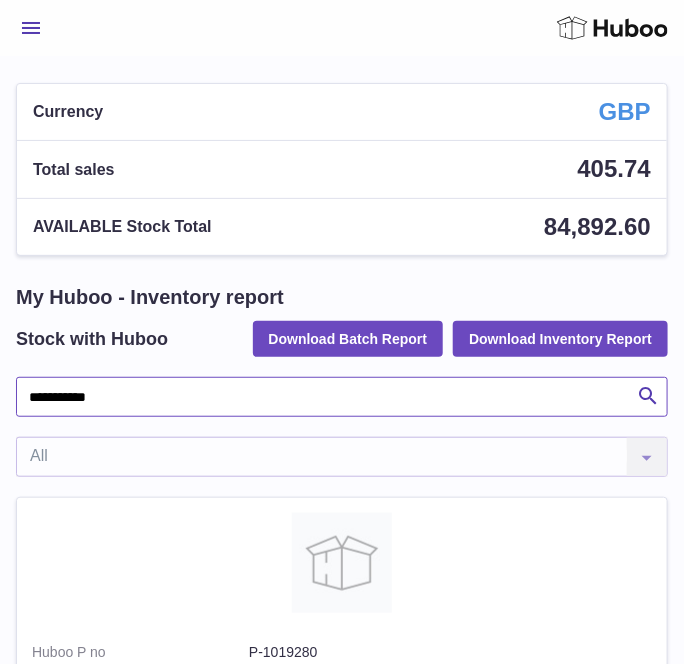 type on "**********" 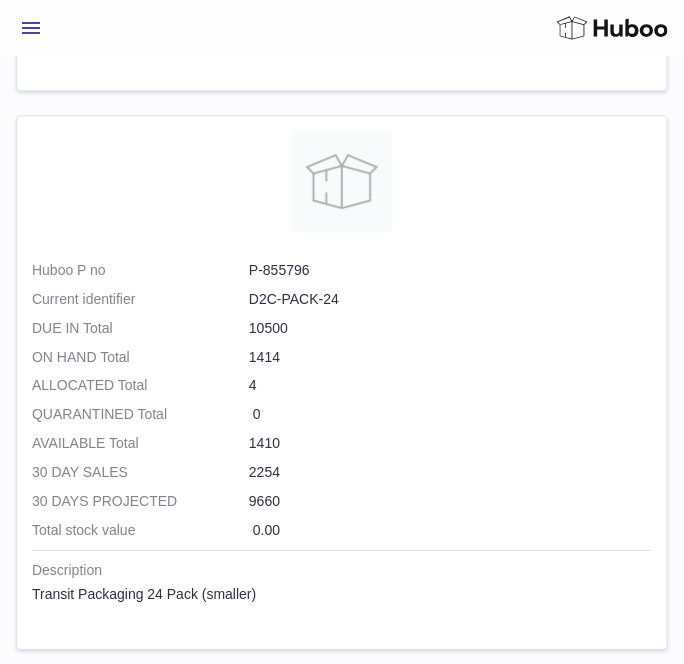 scroll, scrollTop: 1006, scrollLeft: 0, axis: vertical 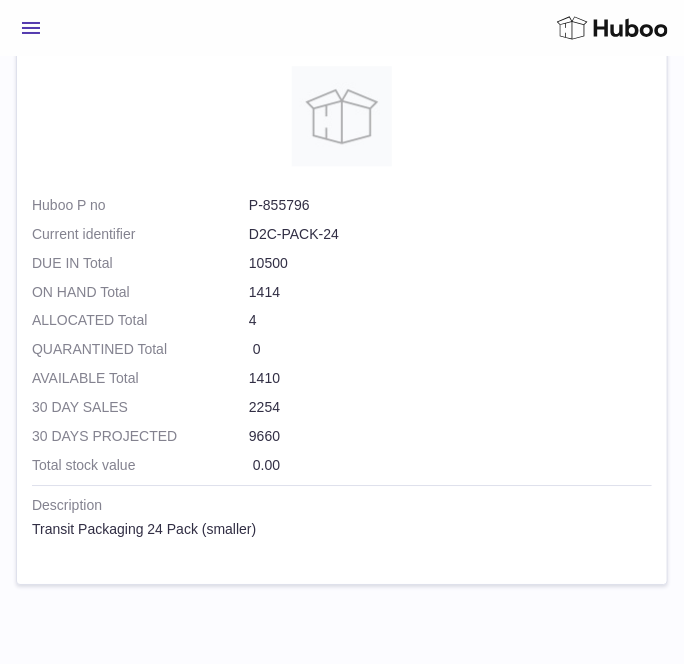 click on "AVAILABLE Total
1410" at bounding box center (342, 383) 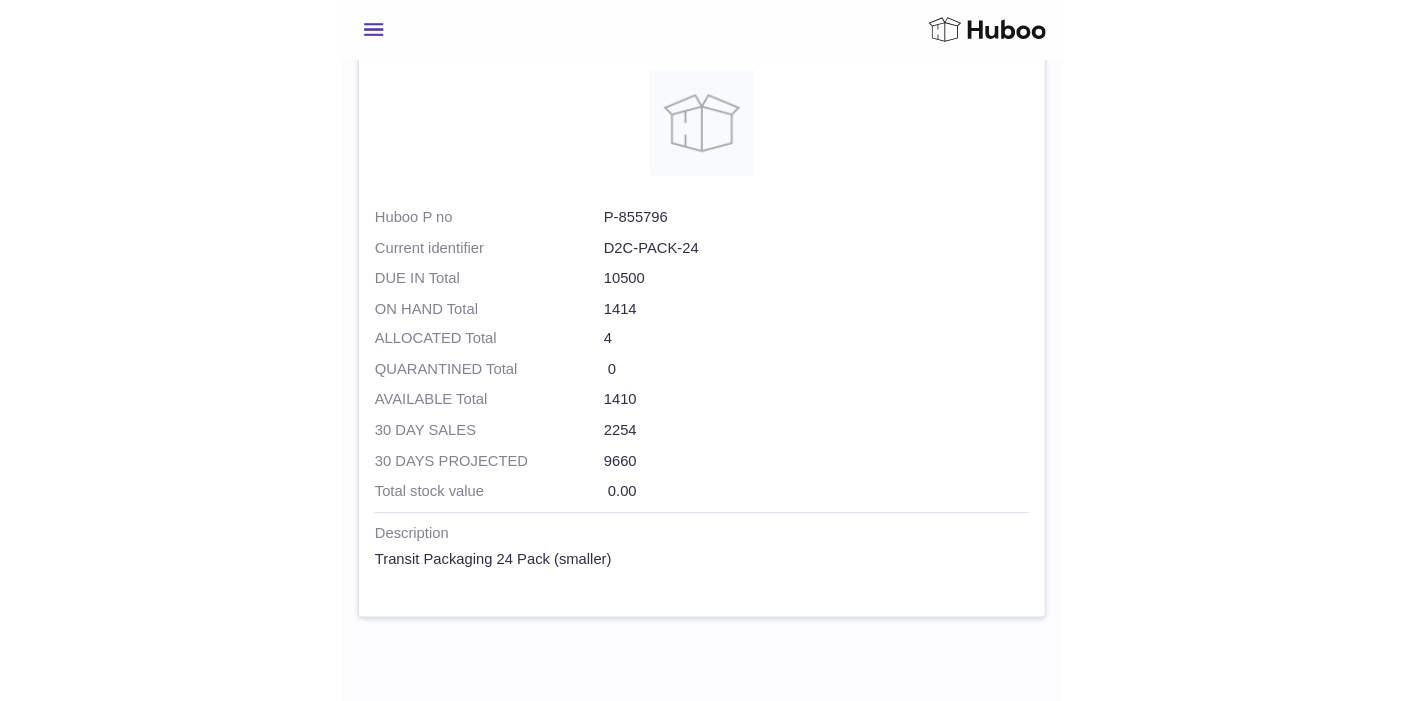 scroll, scrollTop: 328, scrollLeft: 0, axis: vertical 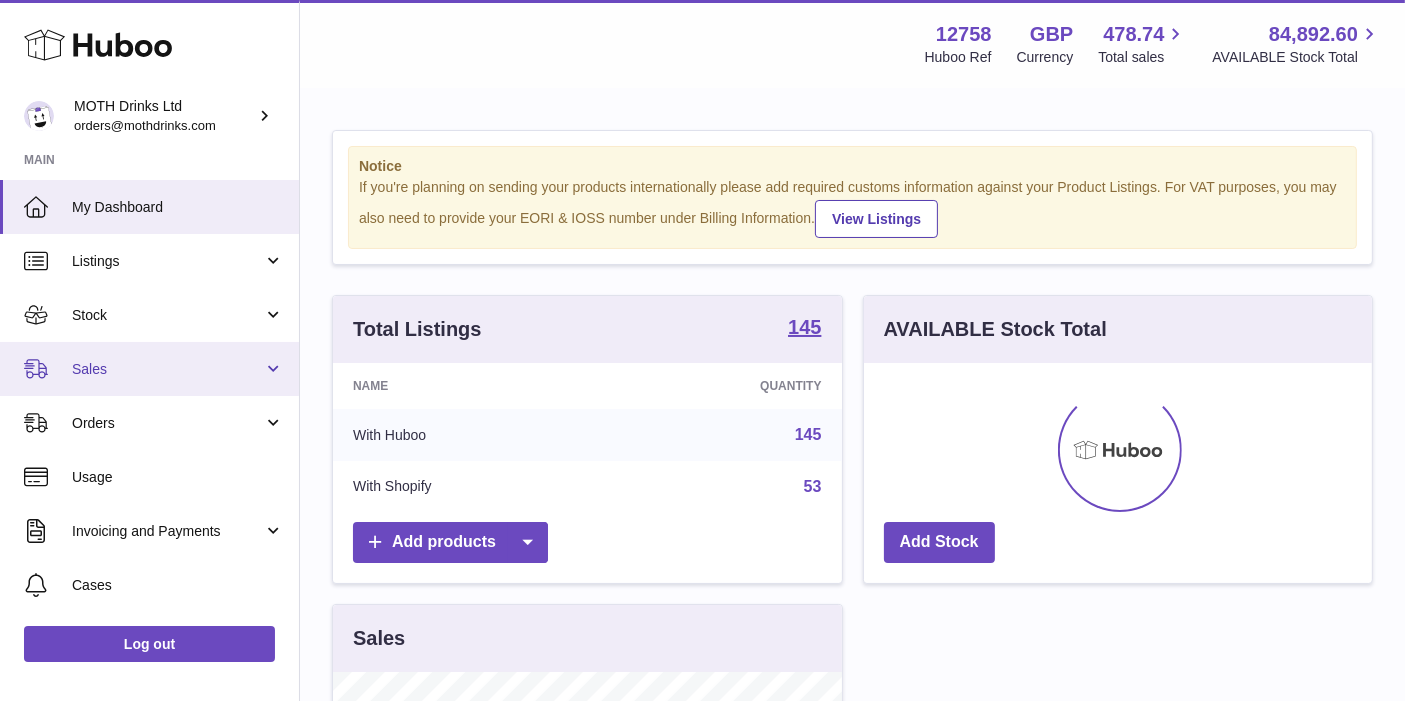 click on "Sales" at bounding box center [167, 369] 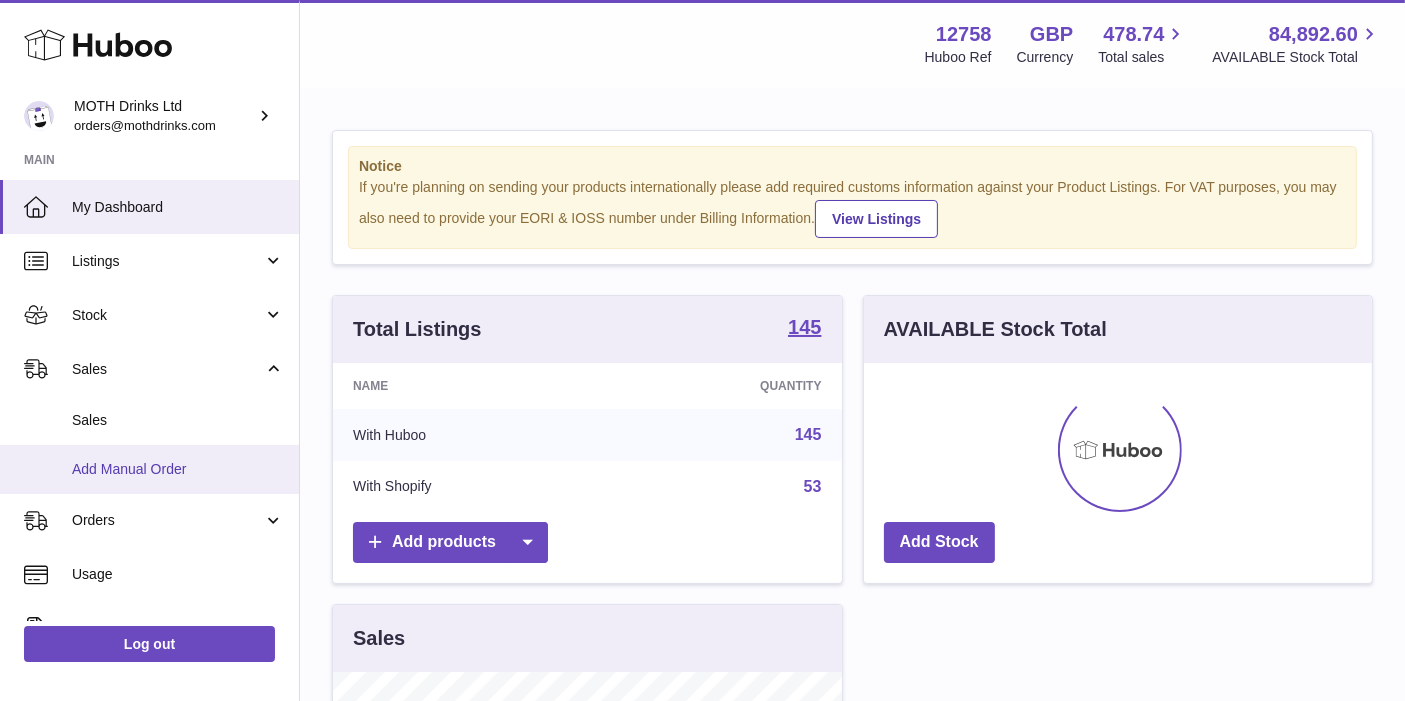 click on "Add Manual Order" at bounding box center [178, 469] 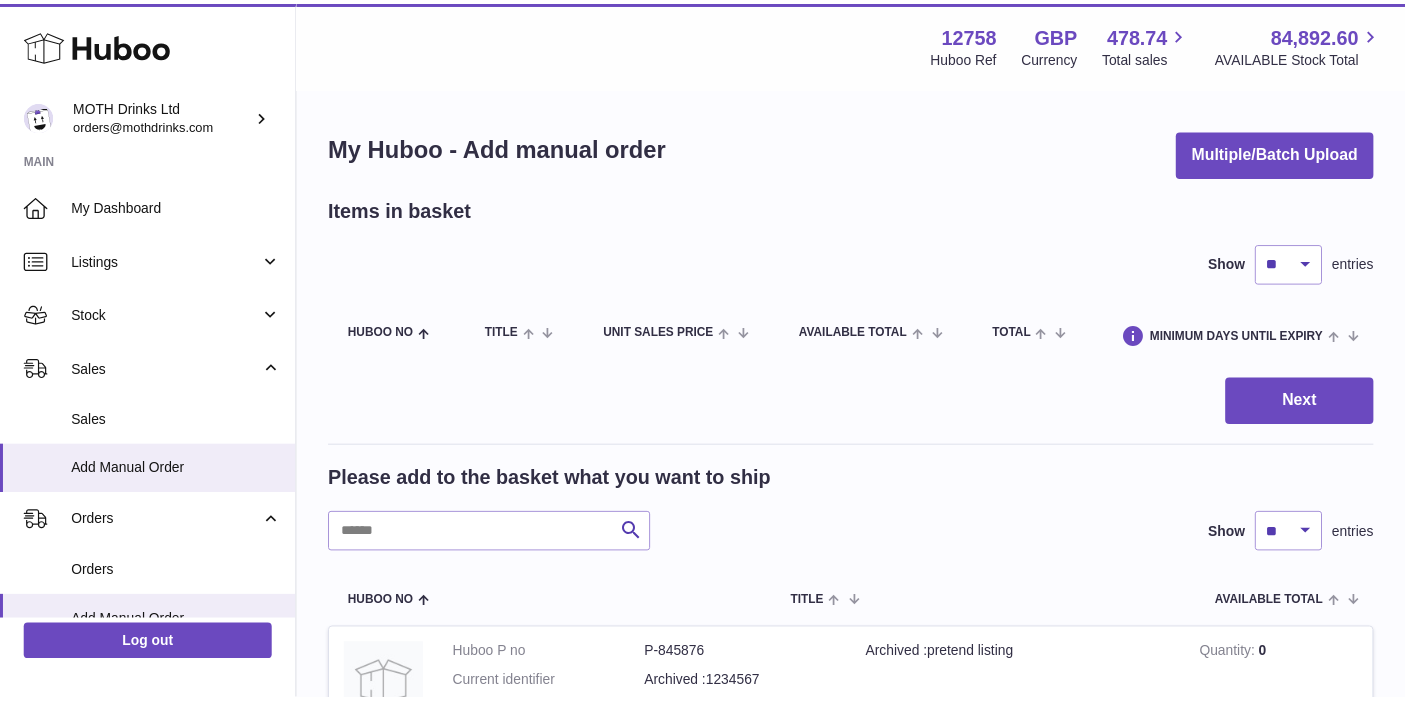 scroll, scrollTop: 0, scrollLeft: 0, axis: both 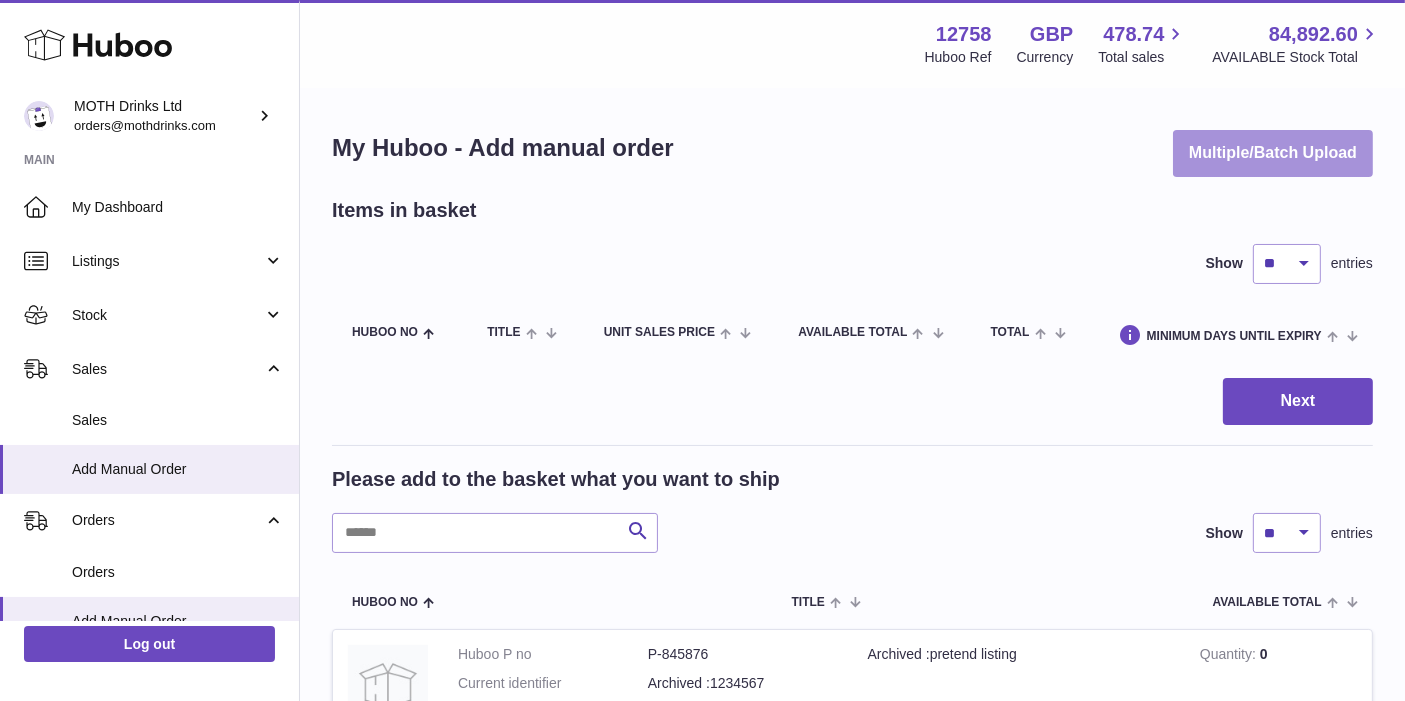 click on "Multiple/Batch Upload" at bounding box center (1273, 153) 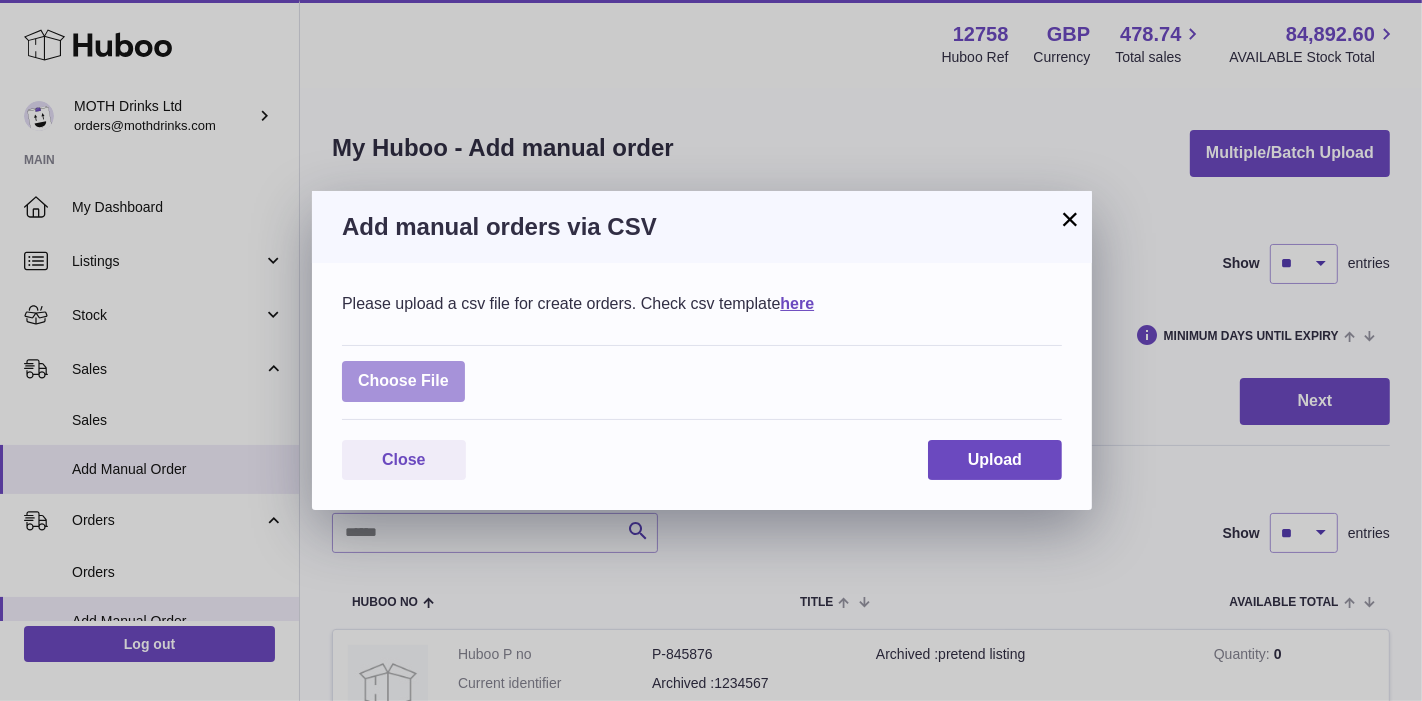 click at bounding box center [403, 381] 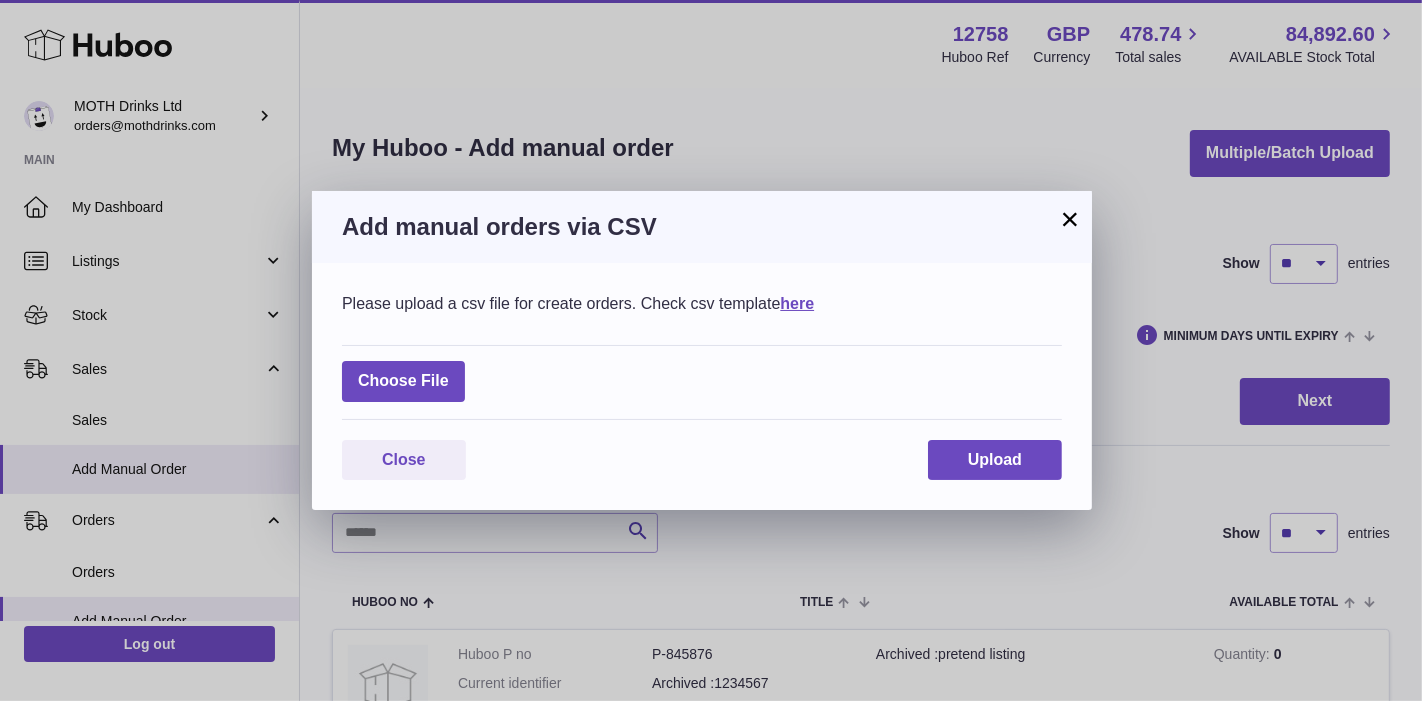 type 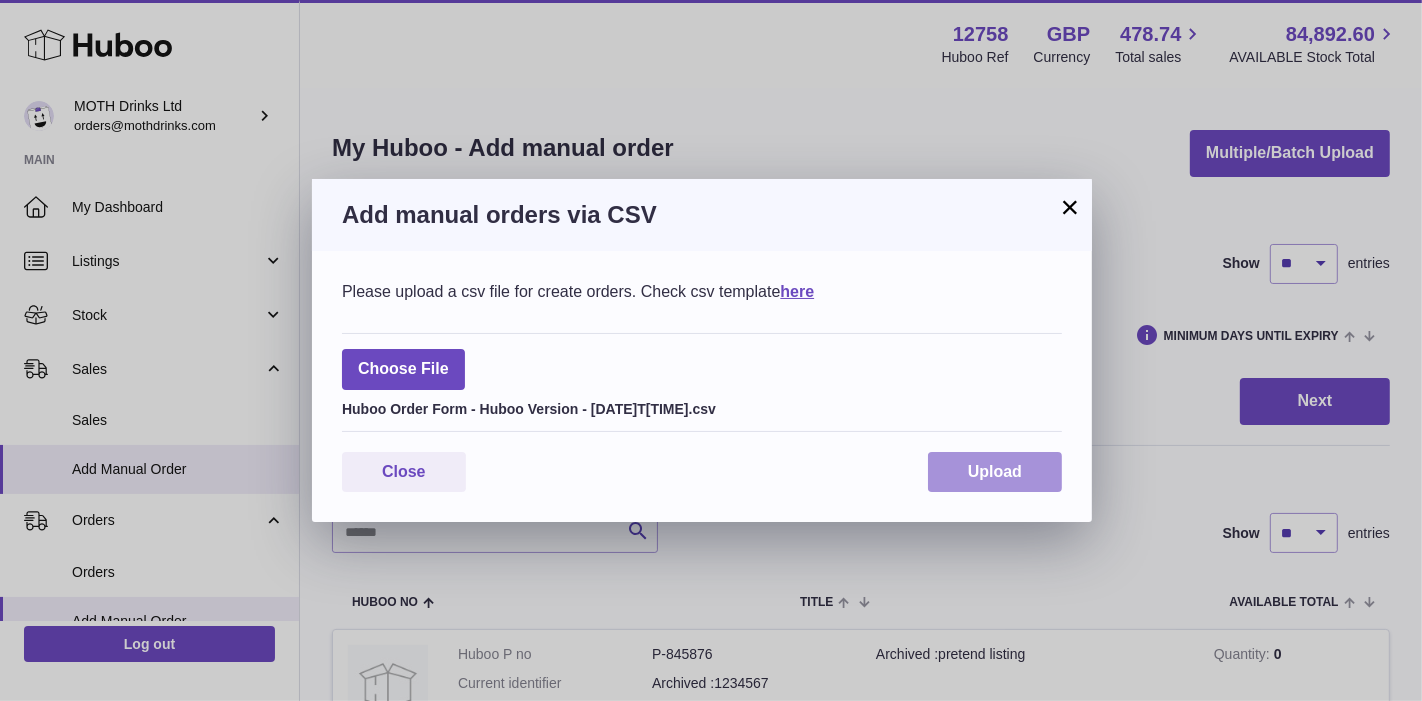 click on "Upload" at bounding box center [995, 471] 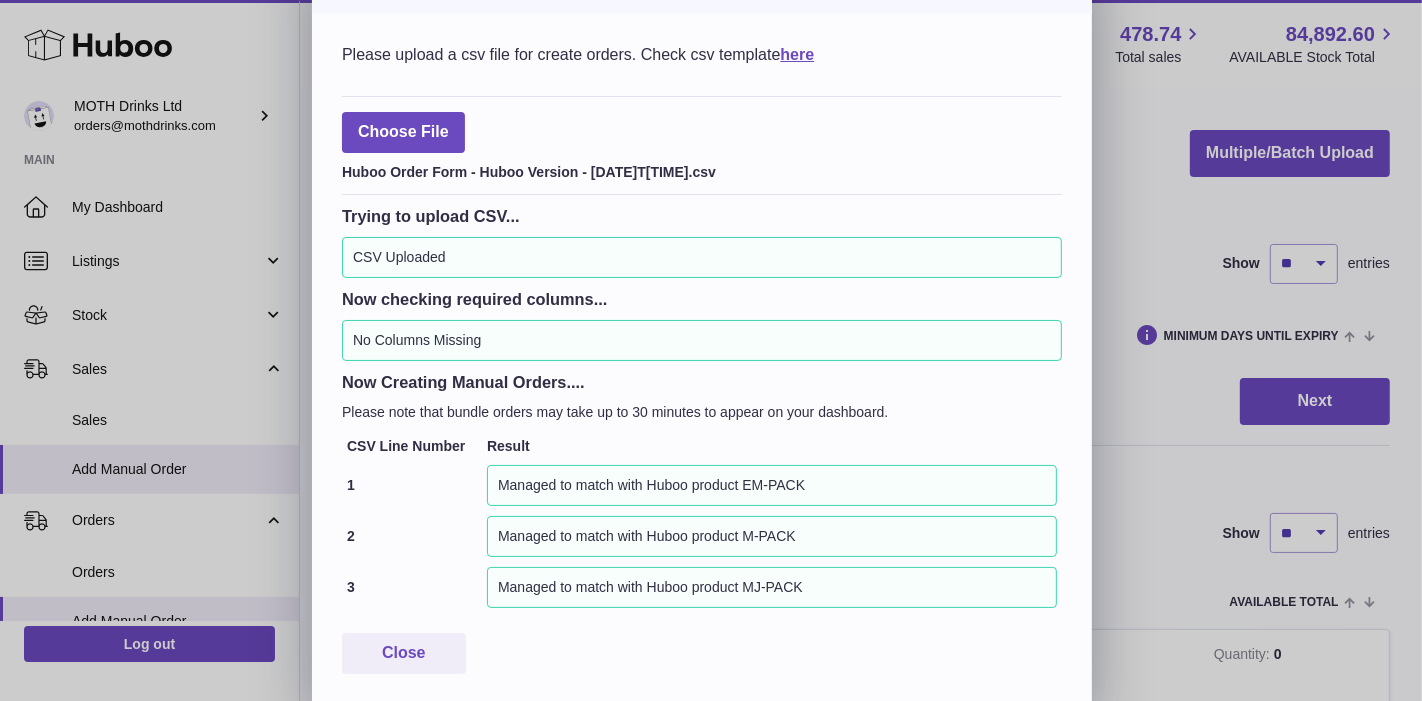 scroll, scrollTop: 58, scrollLeft: 0, axis: vertical 